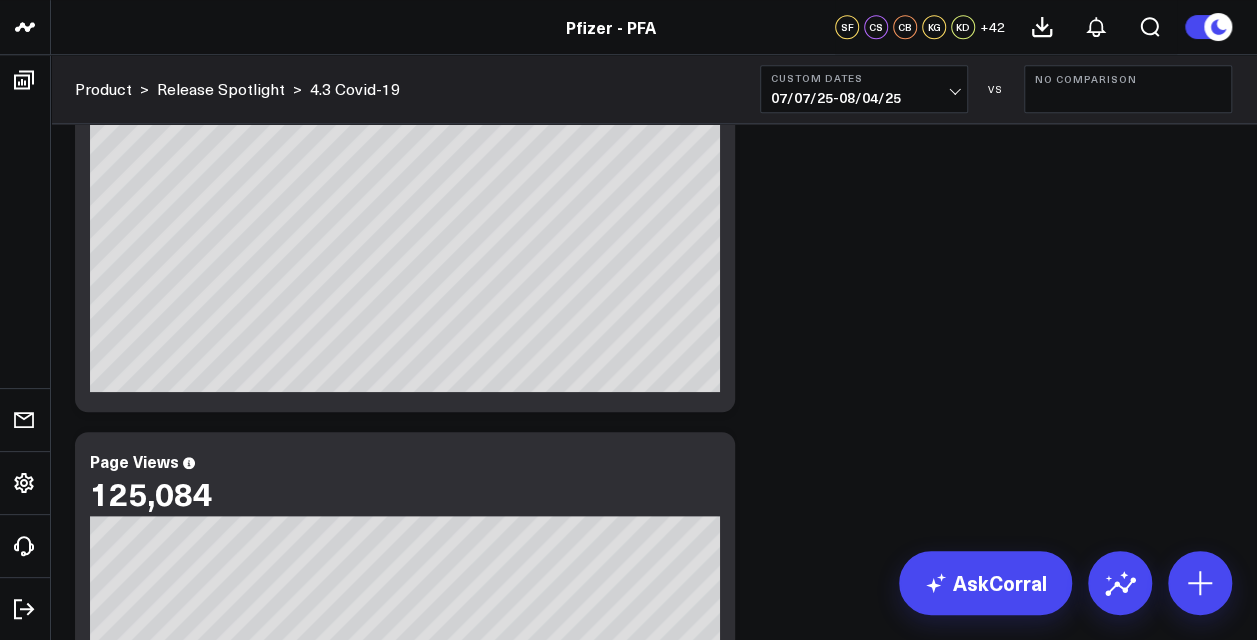 scroll, scrollTop: 643, scrollLeft: 0, axis: vertical 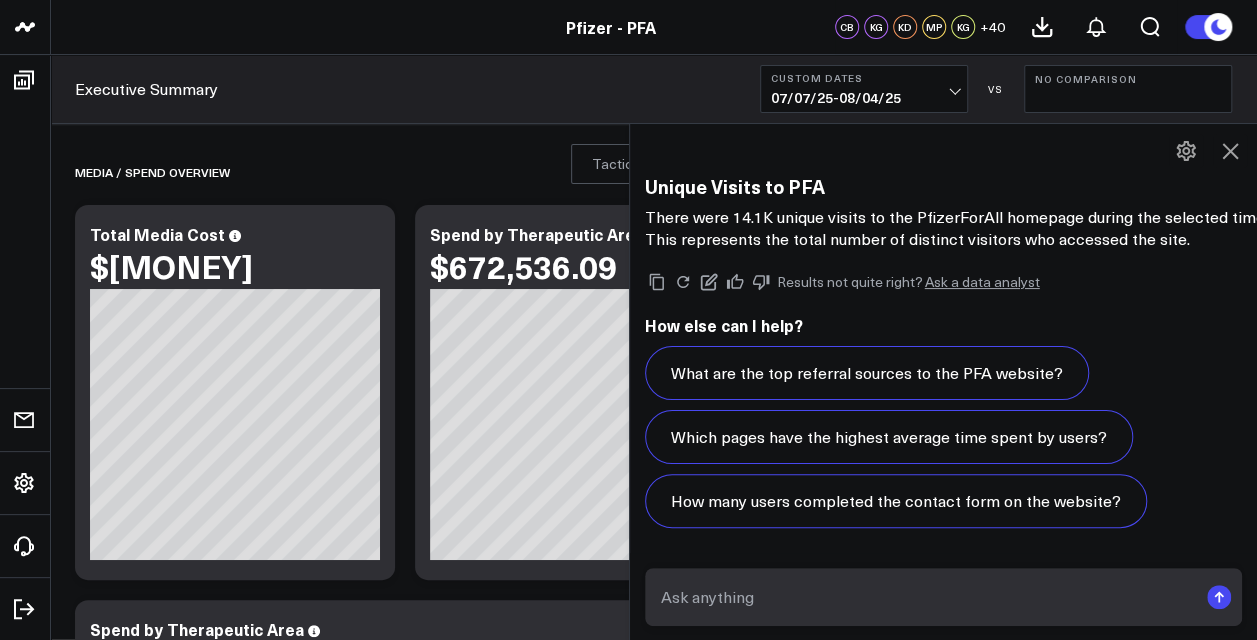 click on "Executive Summary Custom Dates [DATE] - [DATE] VS No Comparison" at bounding box center (653, 89) 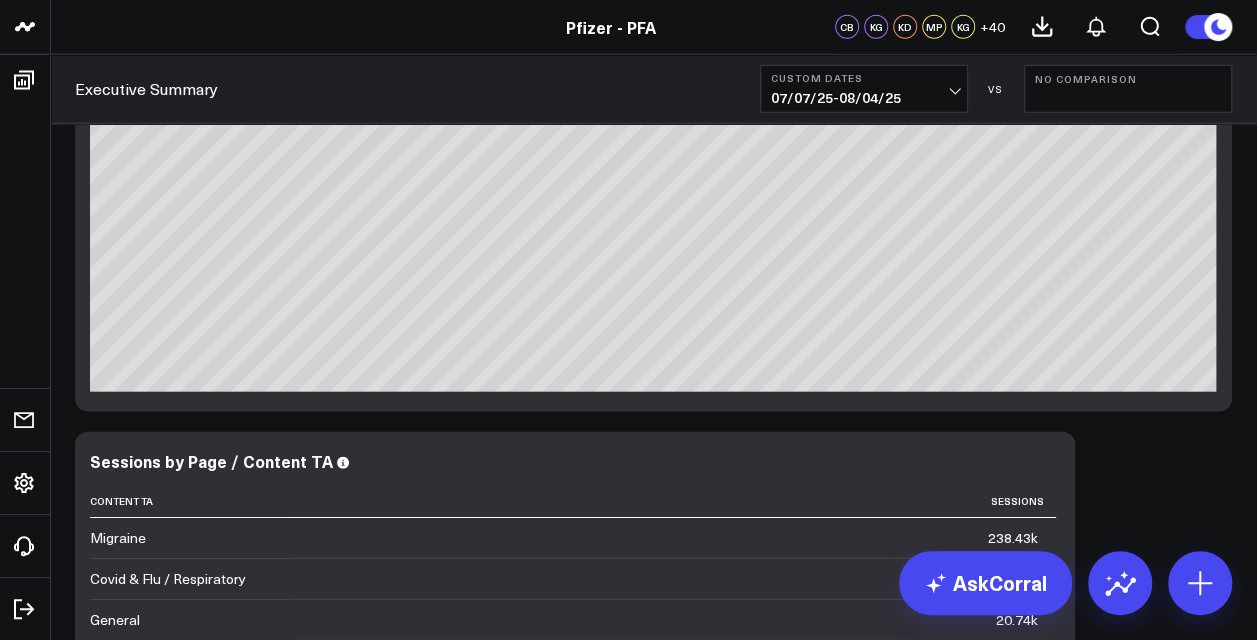 scroll, scrollTop: 2939, scrollLeft: 0, axis: vertical 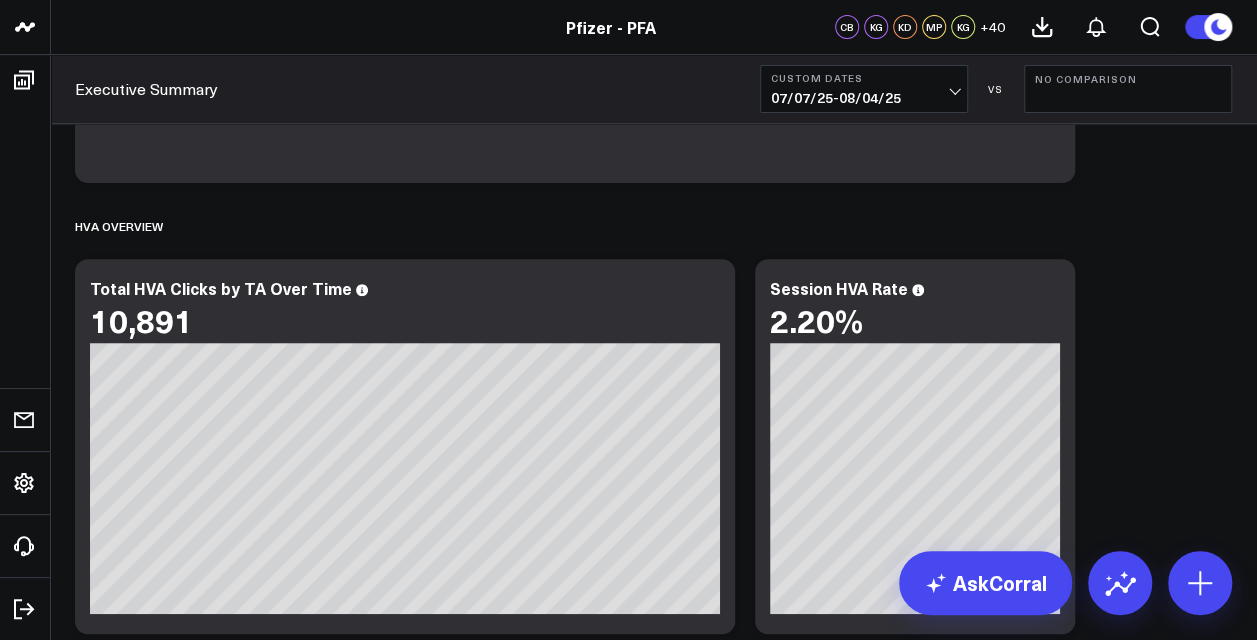 click on "Custom Dates" at bounding box center [864, 78] 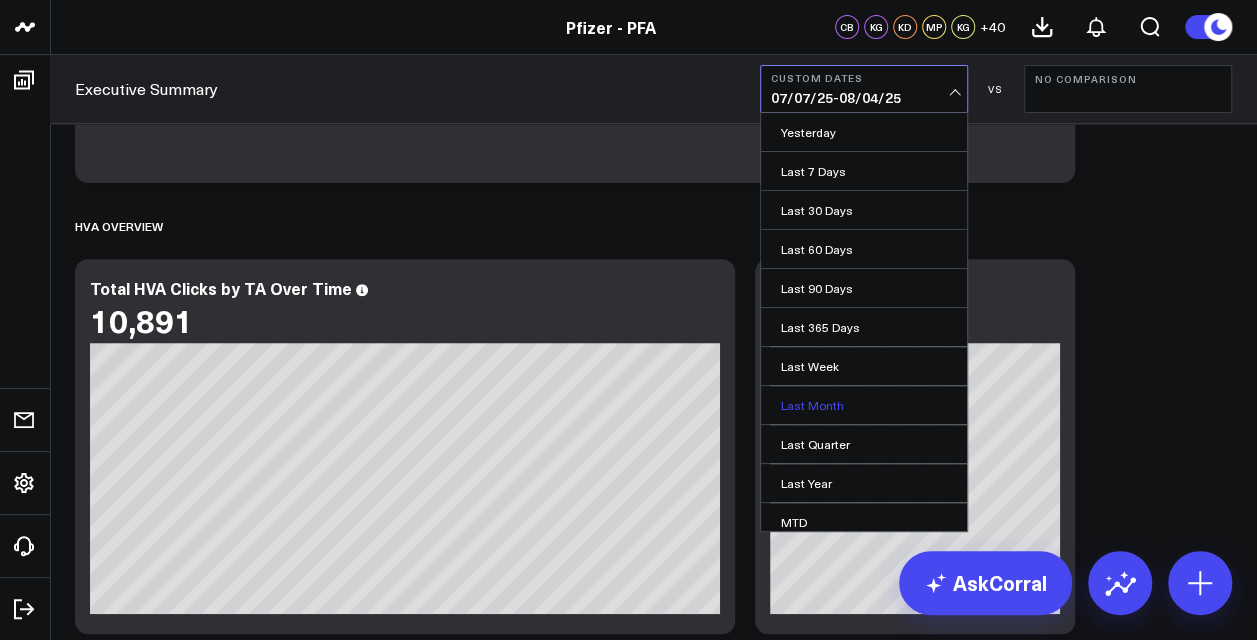 scroll, scrollTop: 122, scrollLeft: 0, axis: vertical 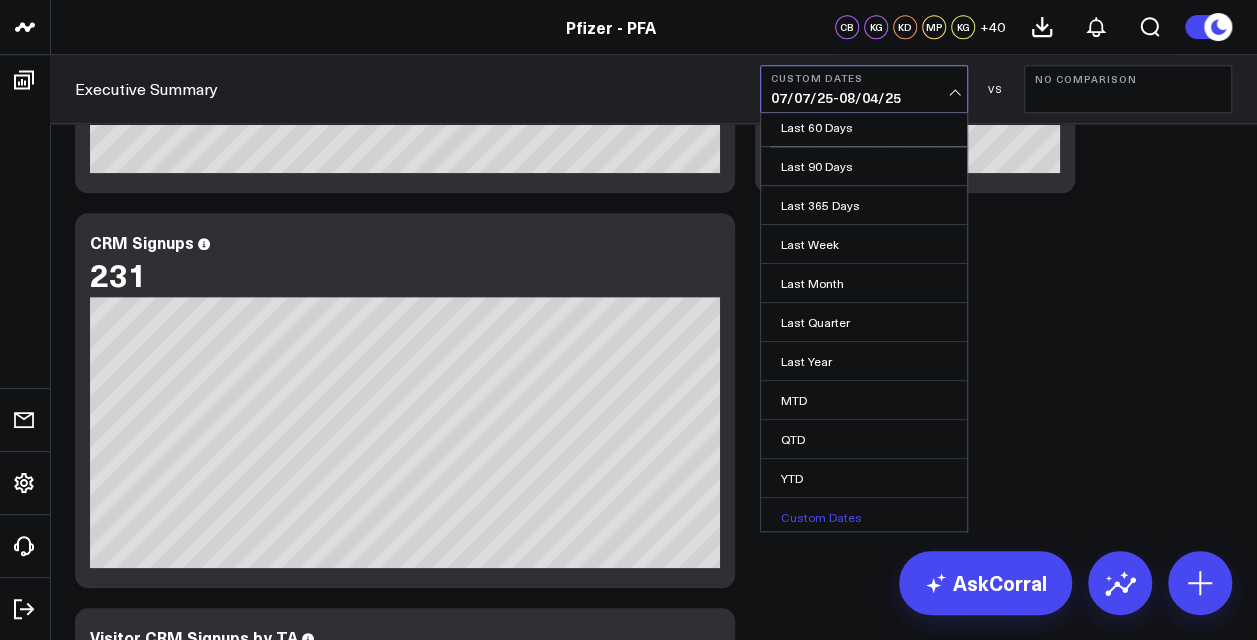 click on "Custom Dates" at bounding box center (864, 517) 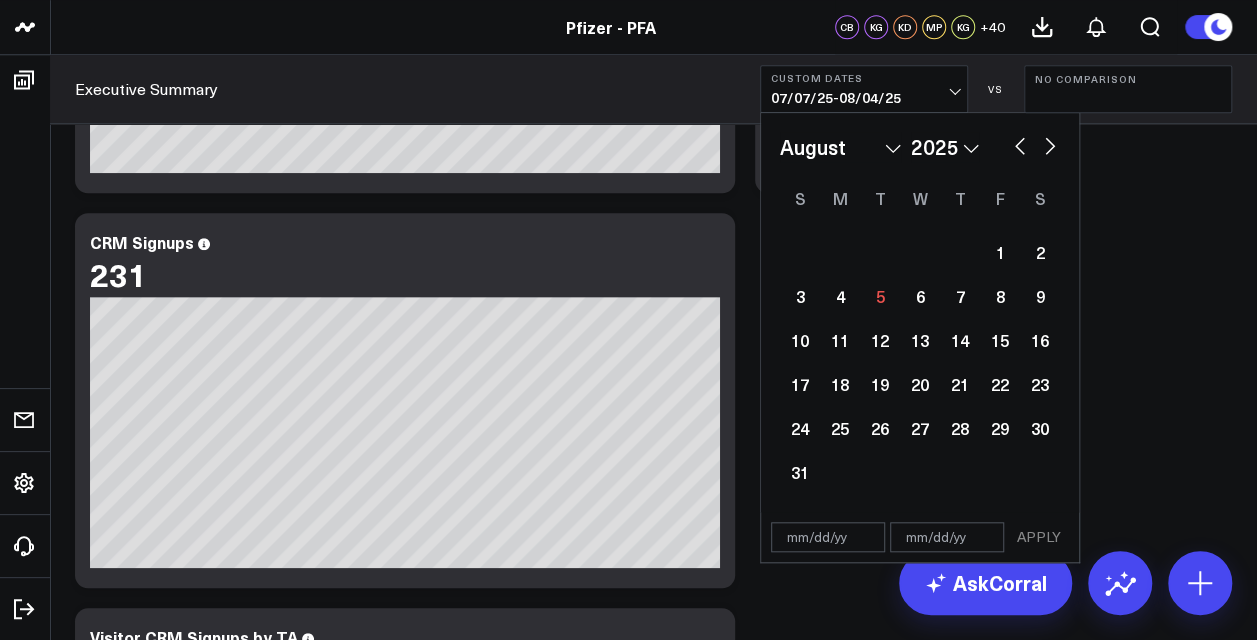 click at bounding box center (1020, 144) 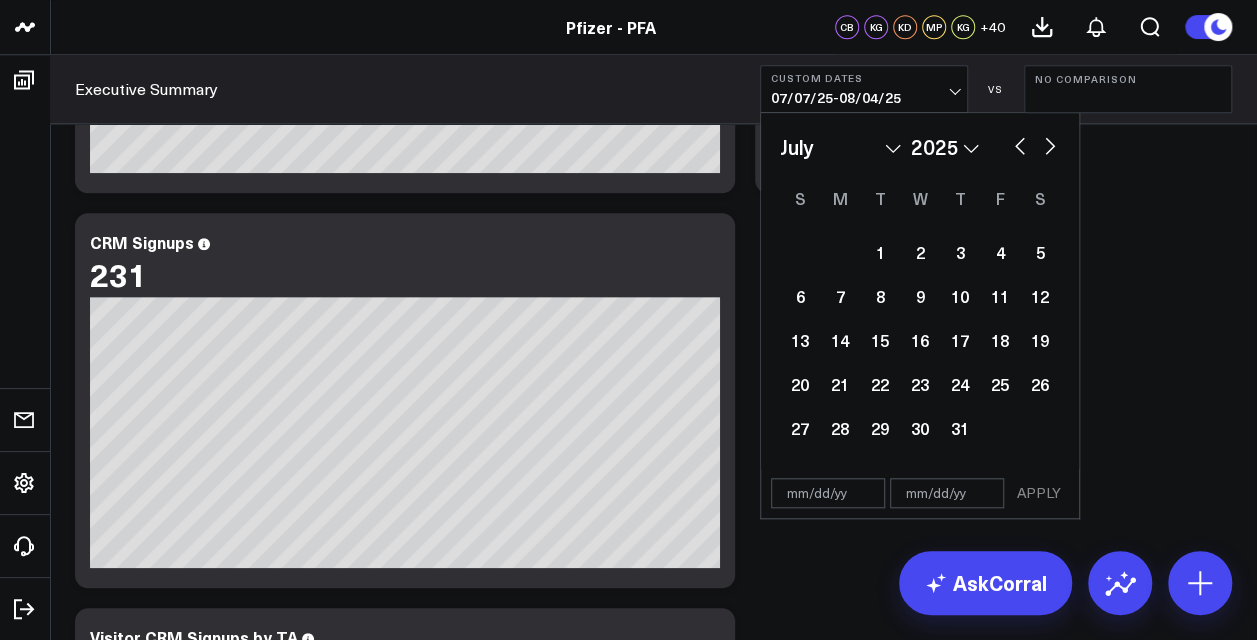 click at bounding box center (1020, 144) 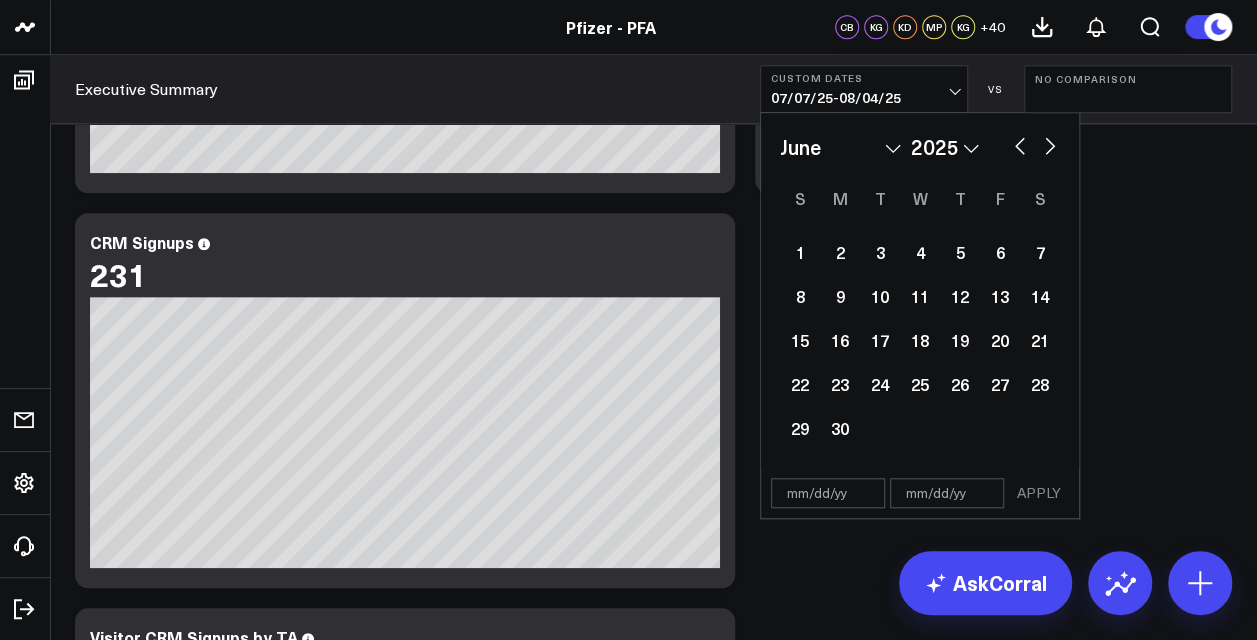 click at bounding box center [1020, 144] 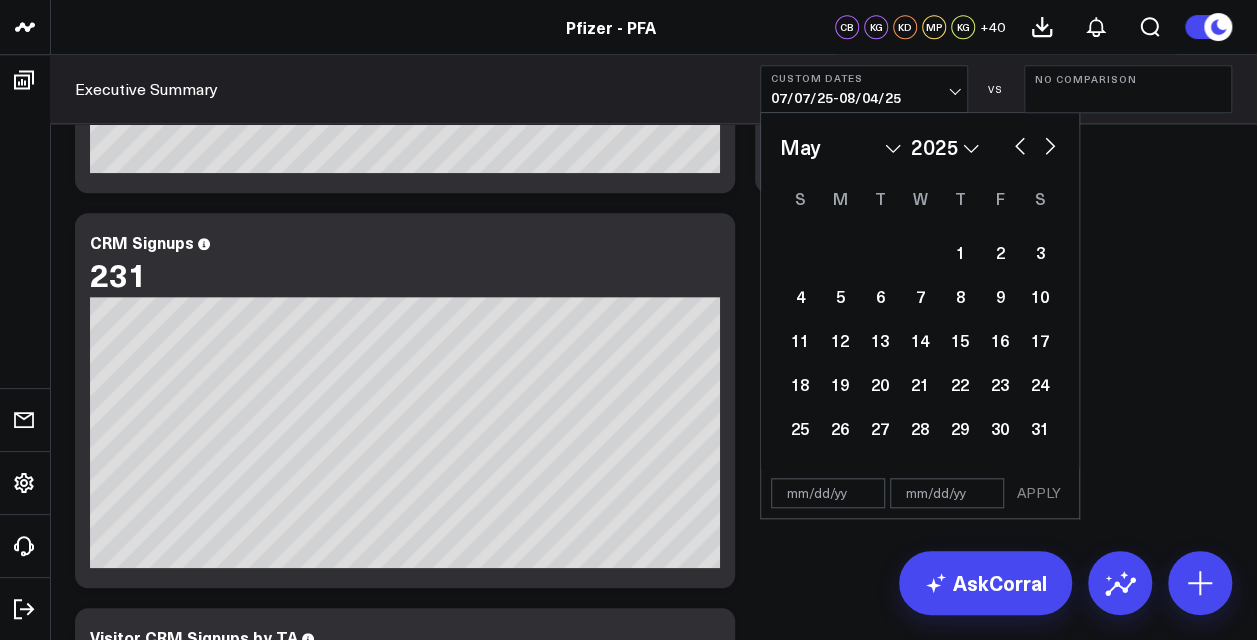 click at bounding box center [1020, 144] 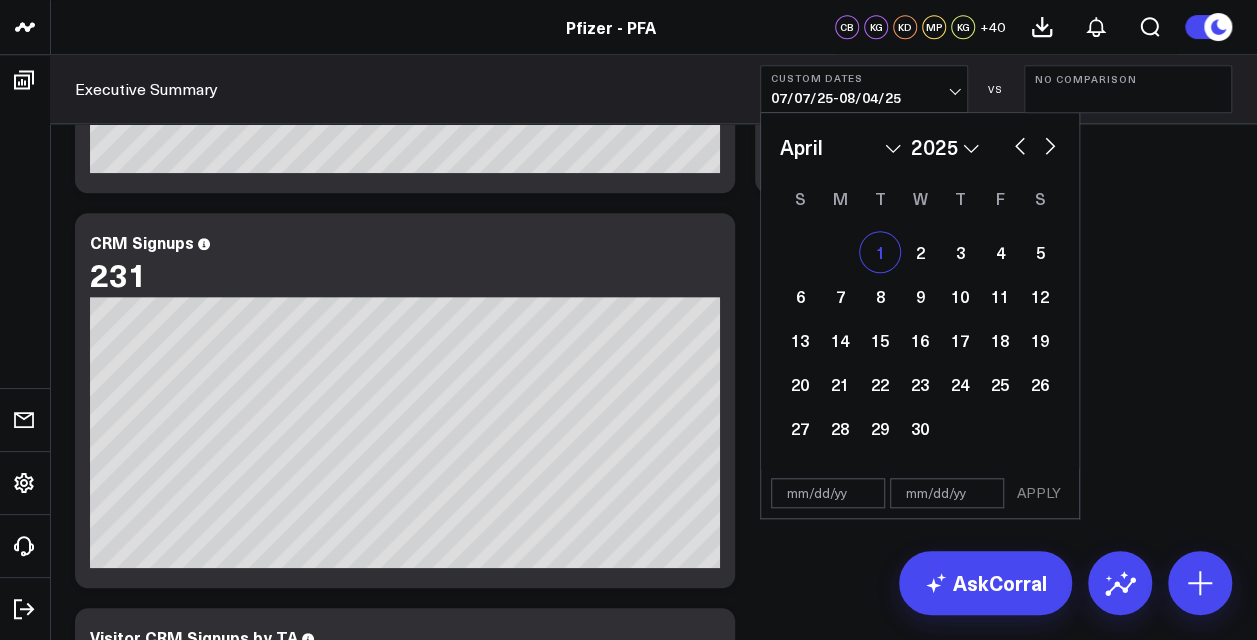 click on "1" at bounding box center (880, 252) 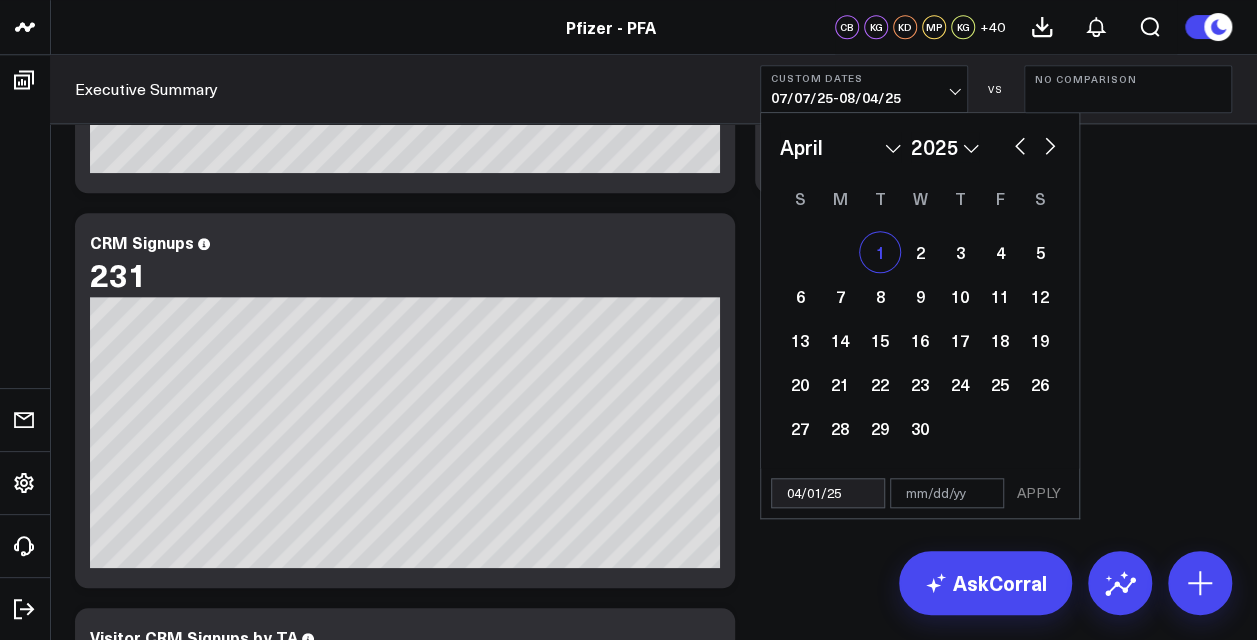 select on "3" 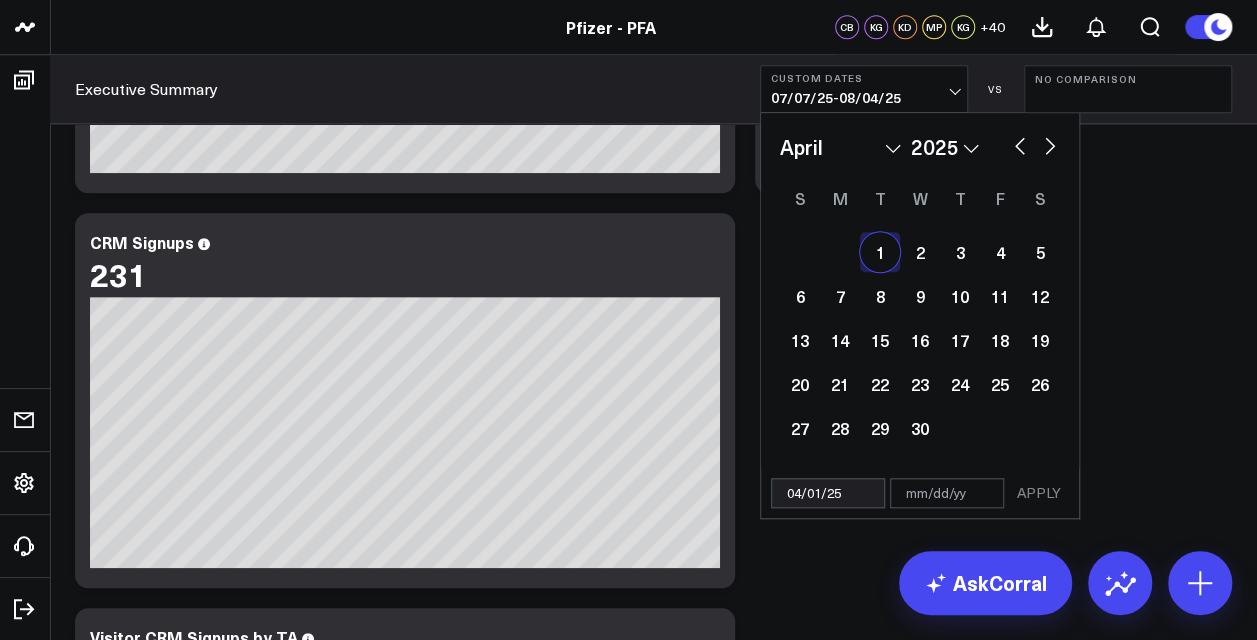 click at bounding box center (1050, 144) 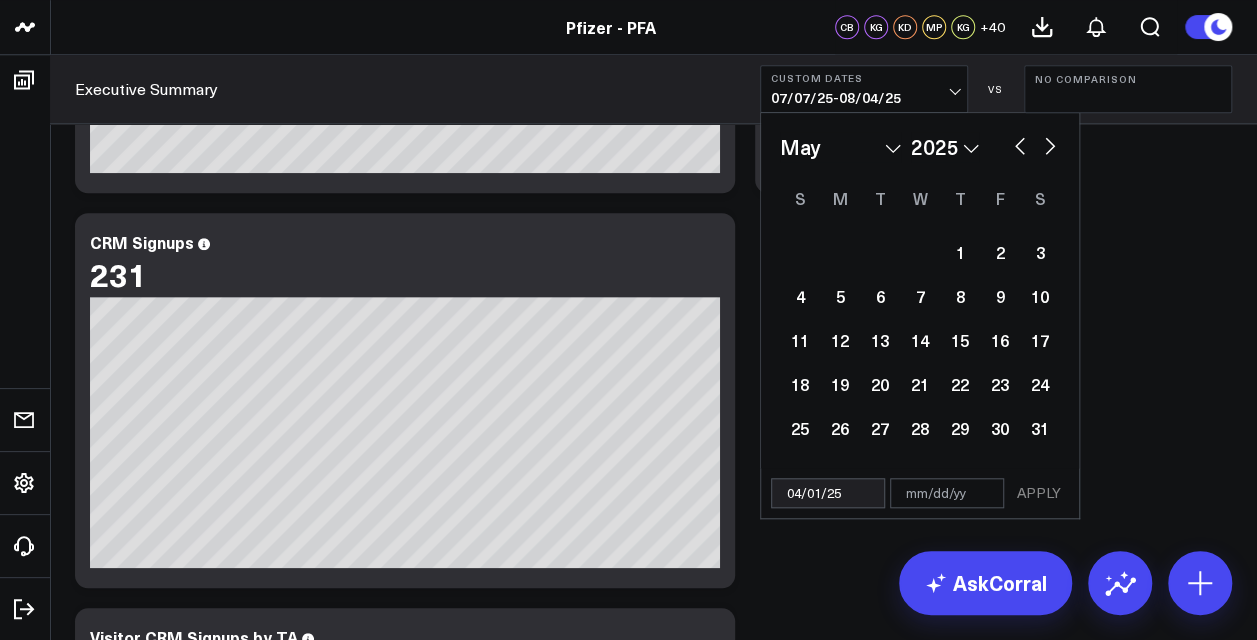 click at bounding box center [1050, 144] 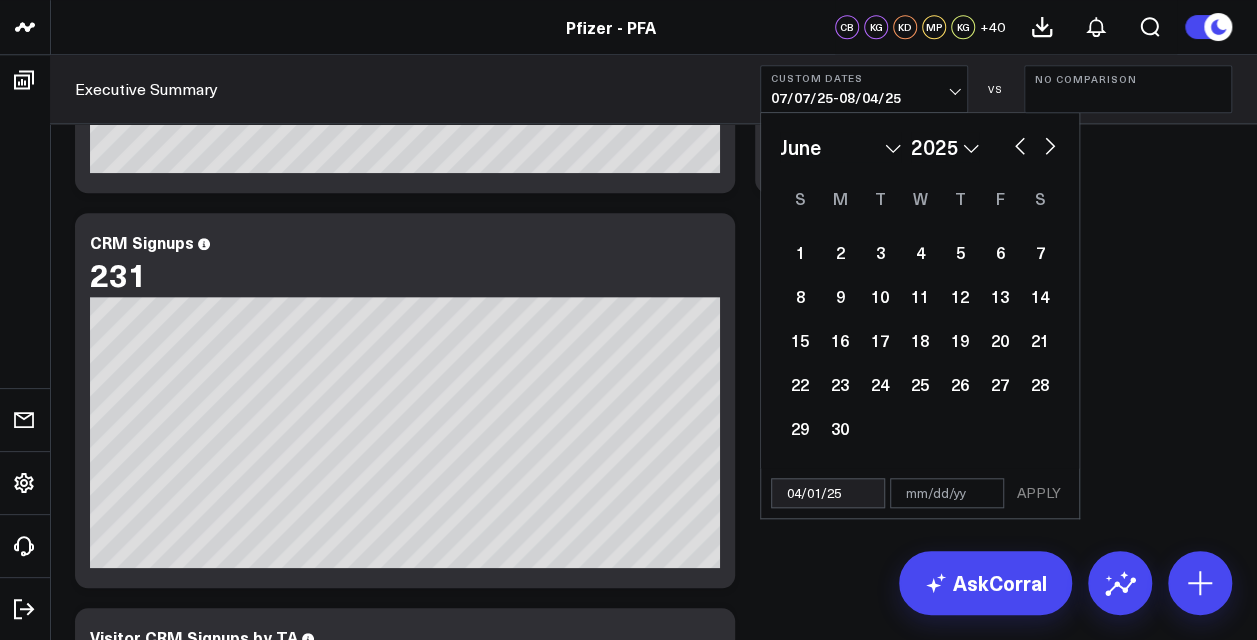 click at bounding box center [1050, 144] 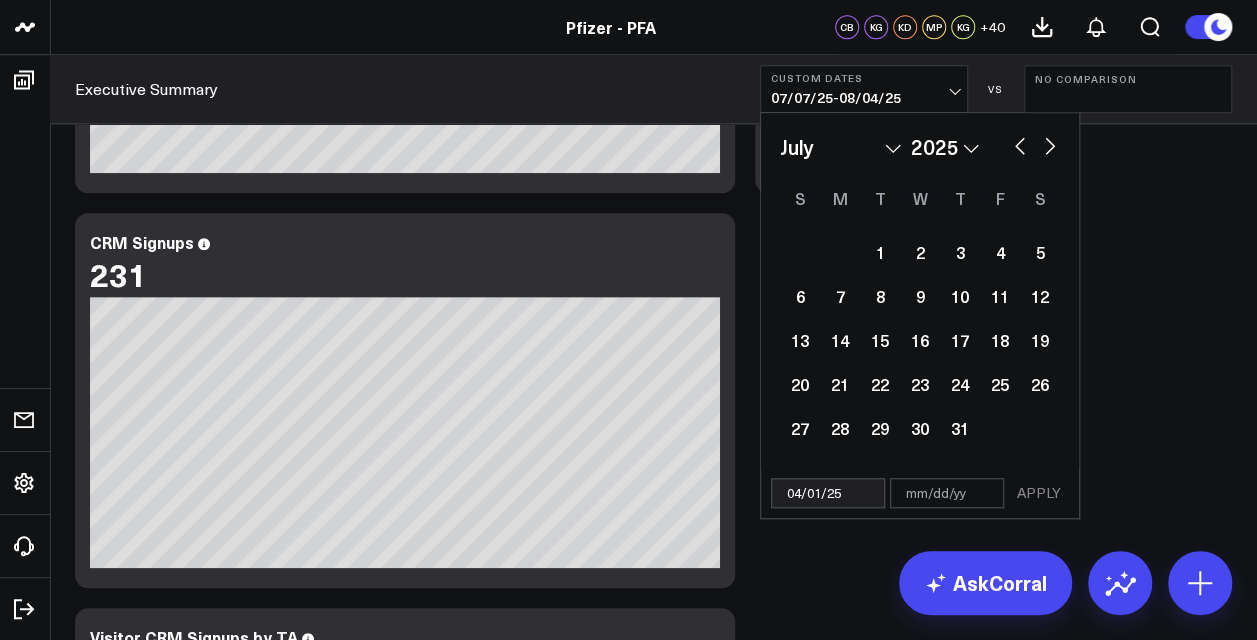 click at bounding box center [1050, 144] 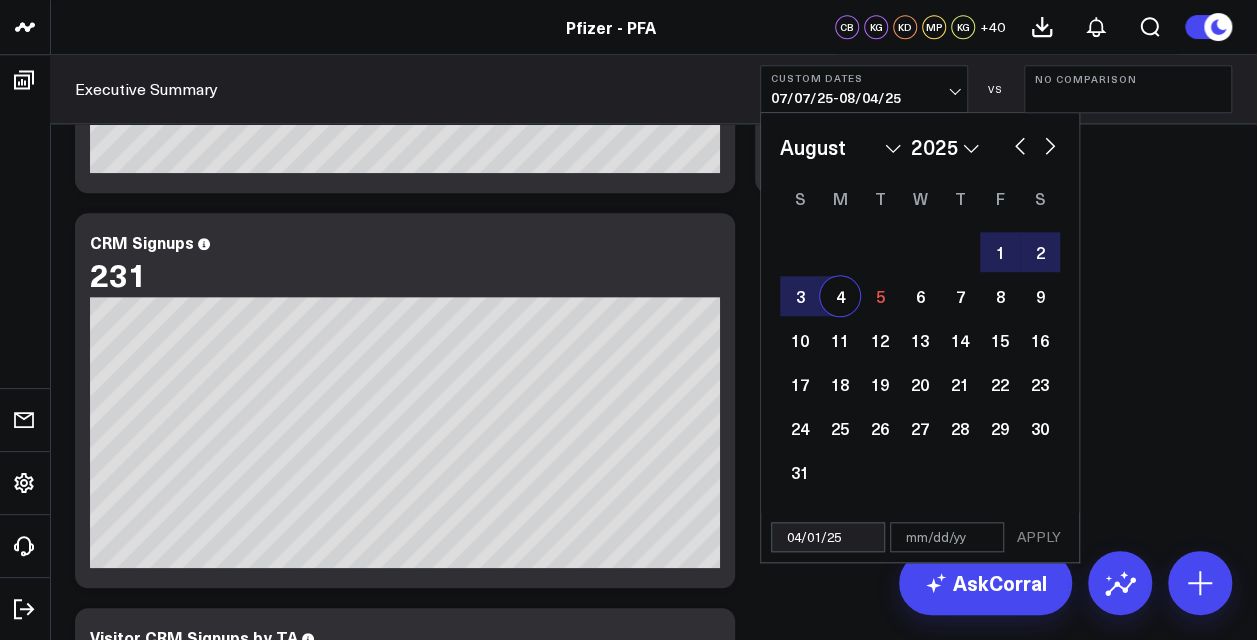click on "4" at bounding box center [840, 296] 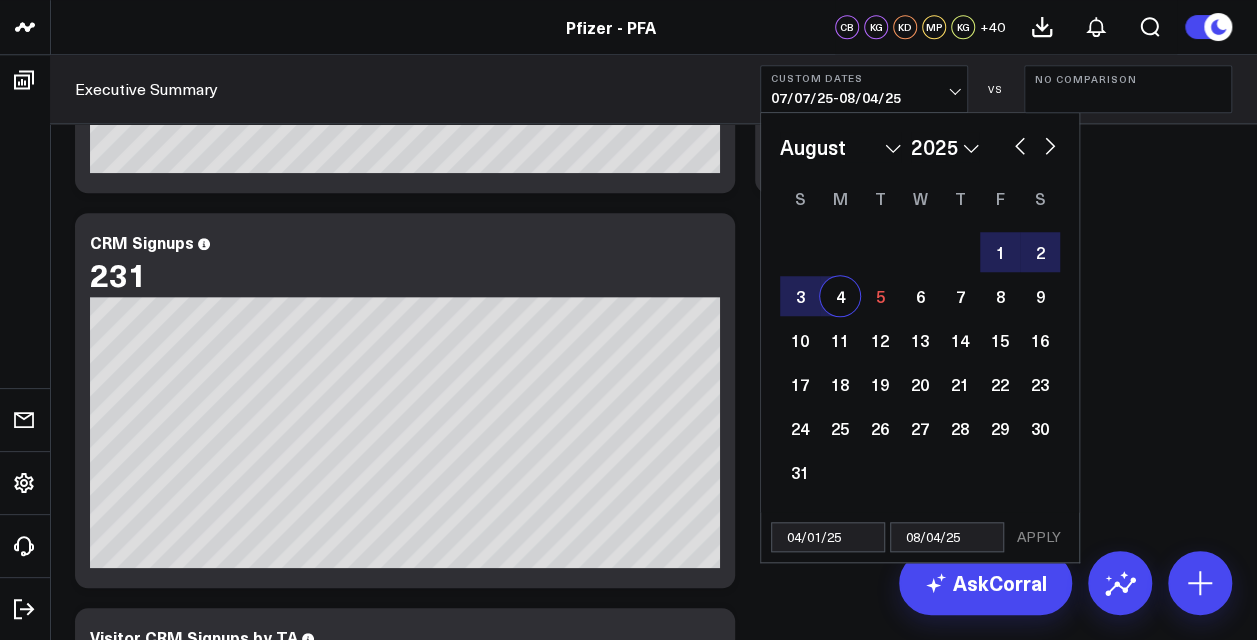 select on "7" 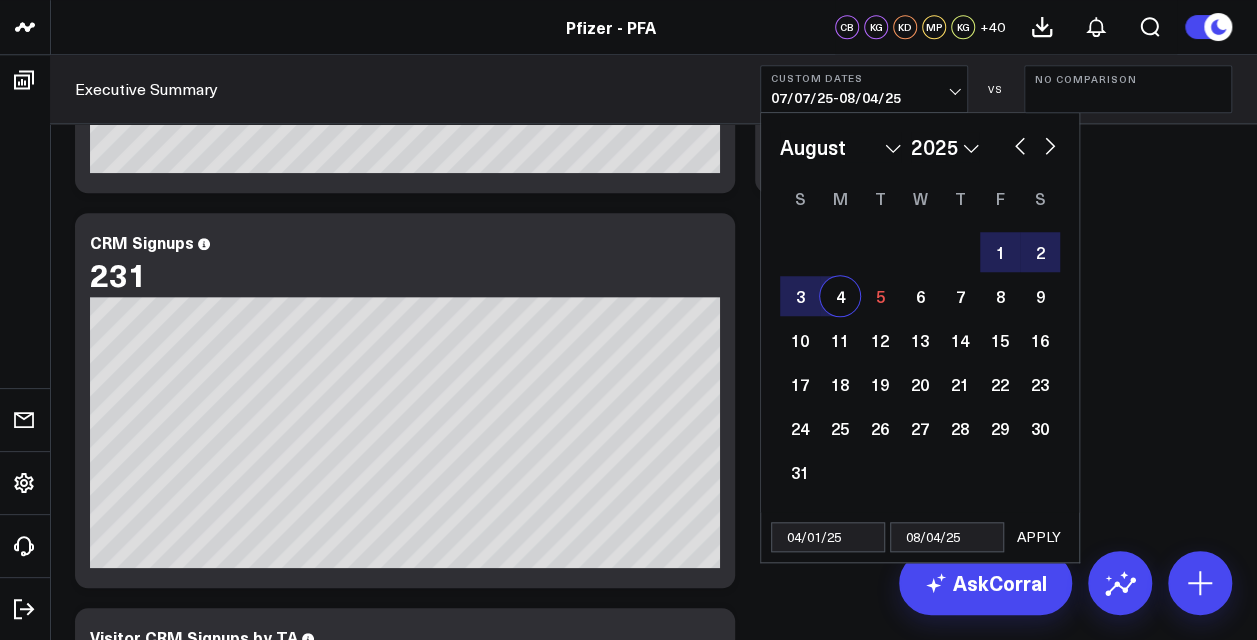 click on "APPLY" at bounding box center (1039, 537) 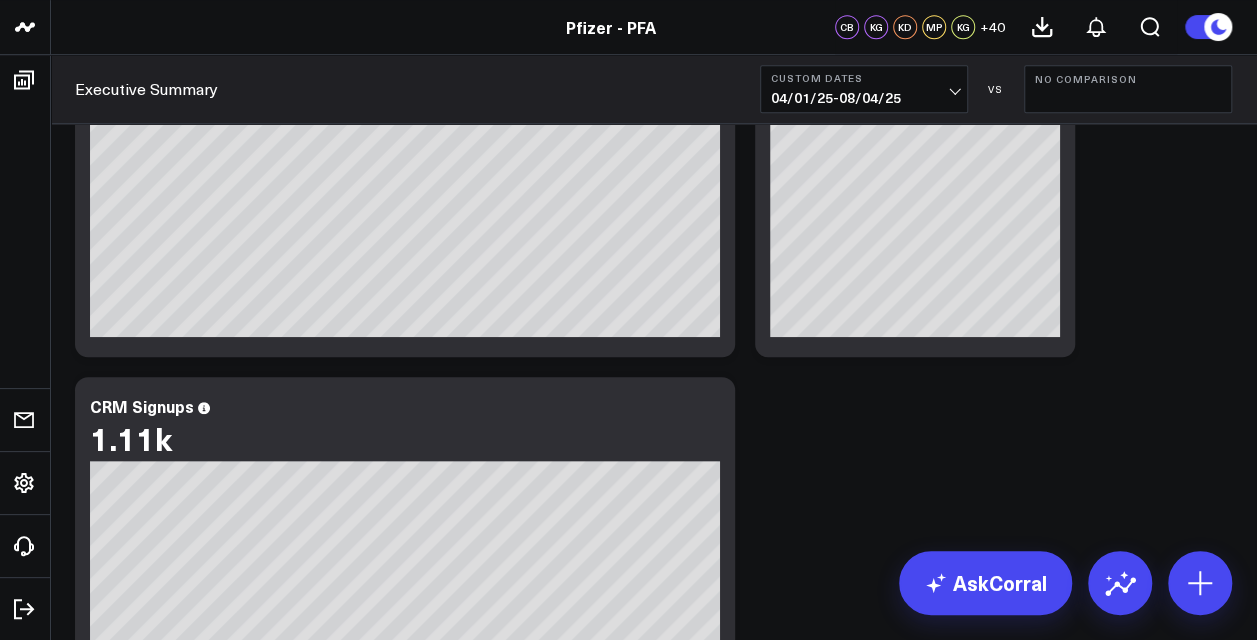 scroll, scrollTop: 4059, scrollLeft: 0, axis: vertical 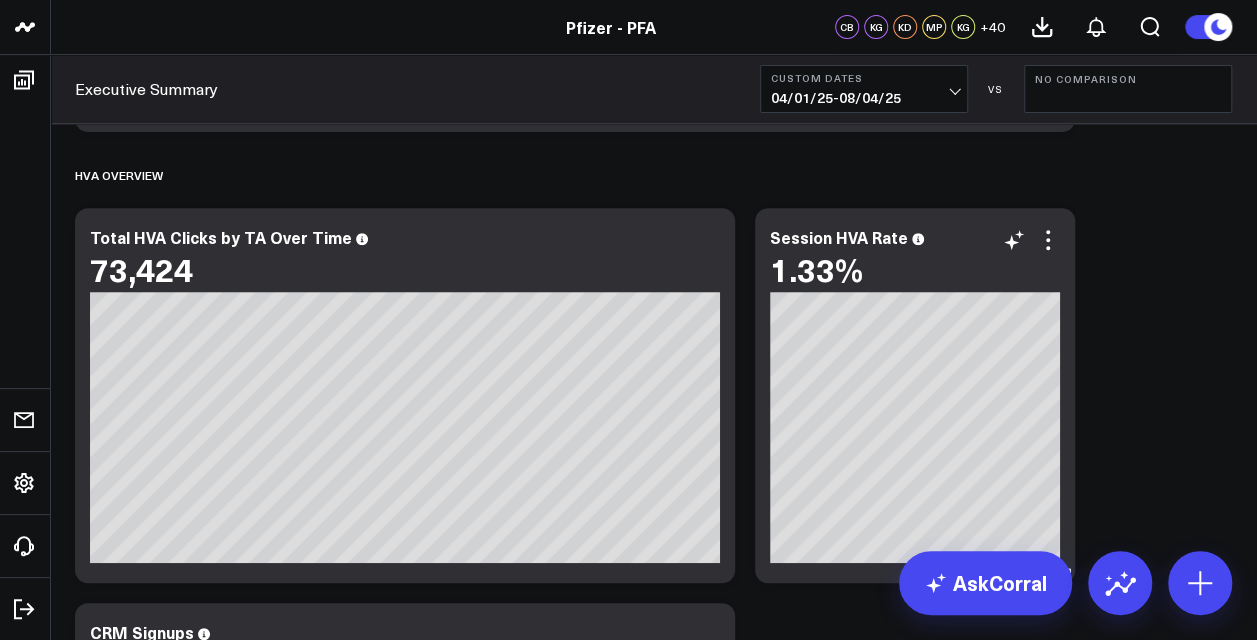 click 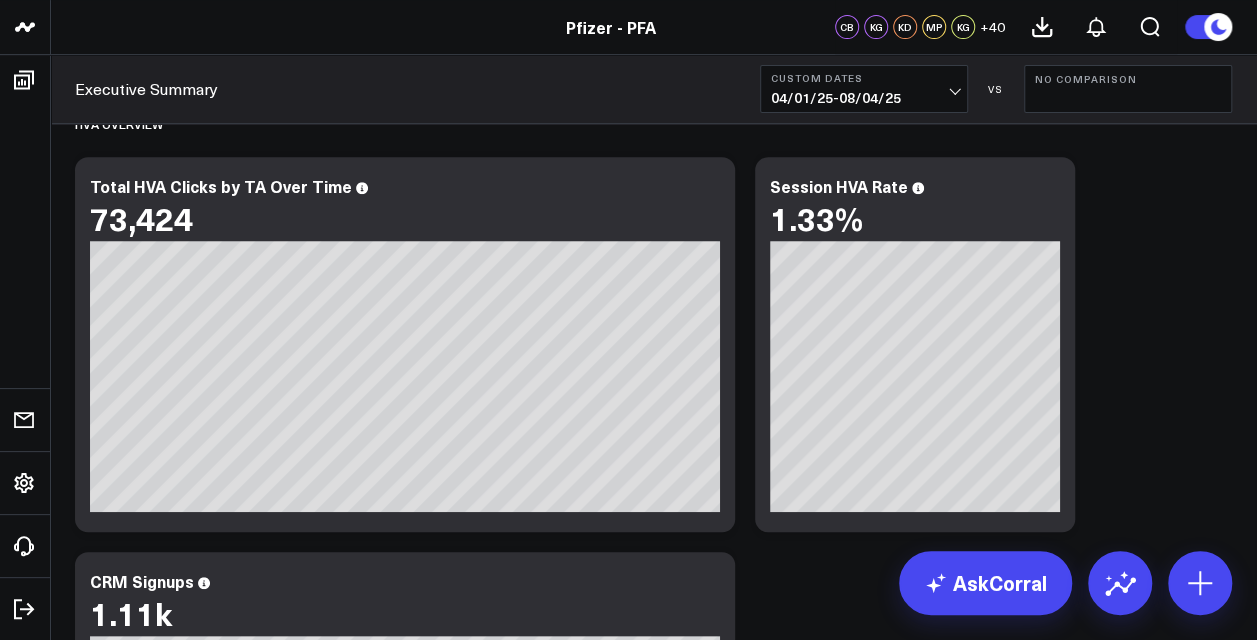 scroll, scrollTop: 4102, scrollLeft: 0, axis: vertical 